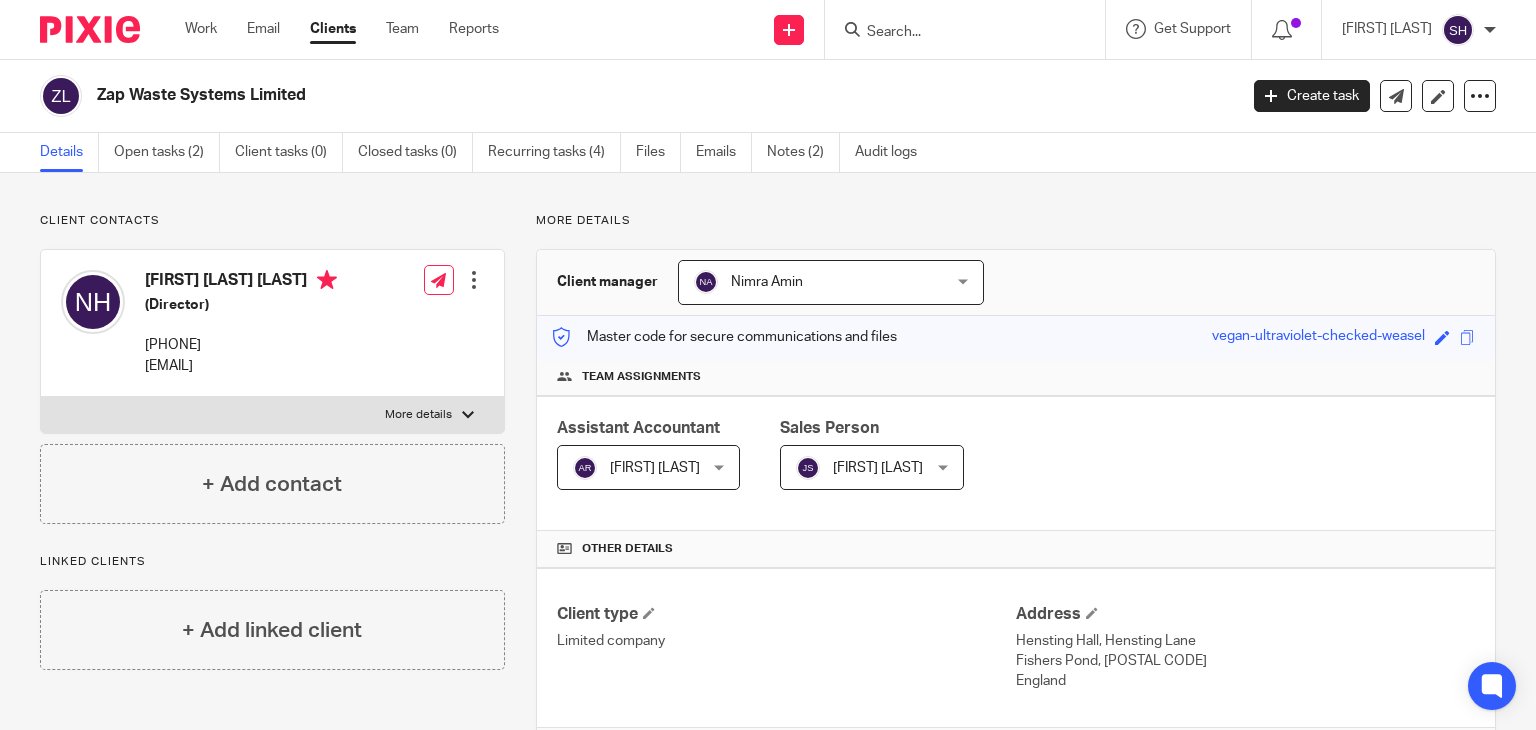 scroll, scrollTop: 0, scrollLeft: 0, axis: both 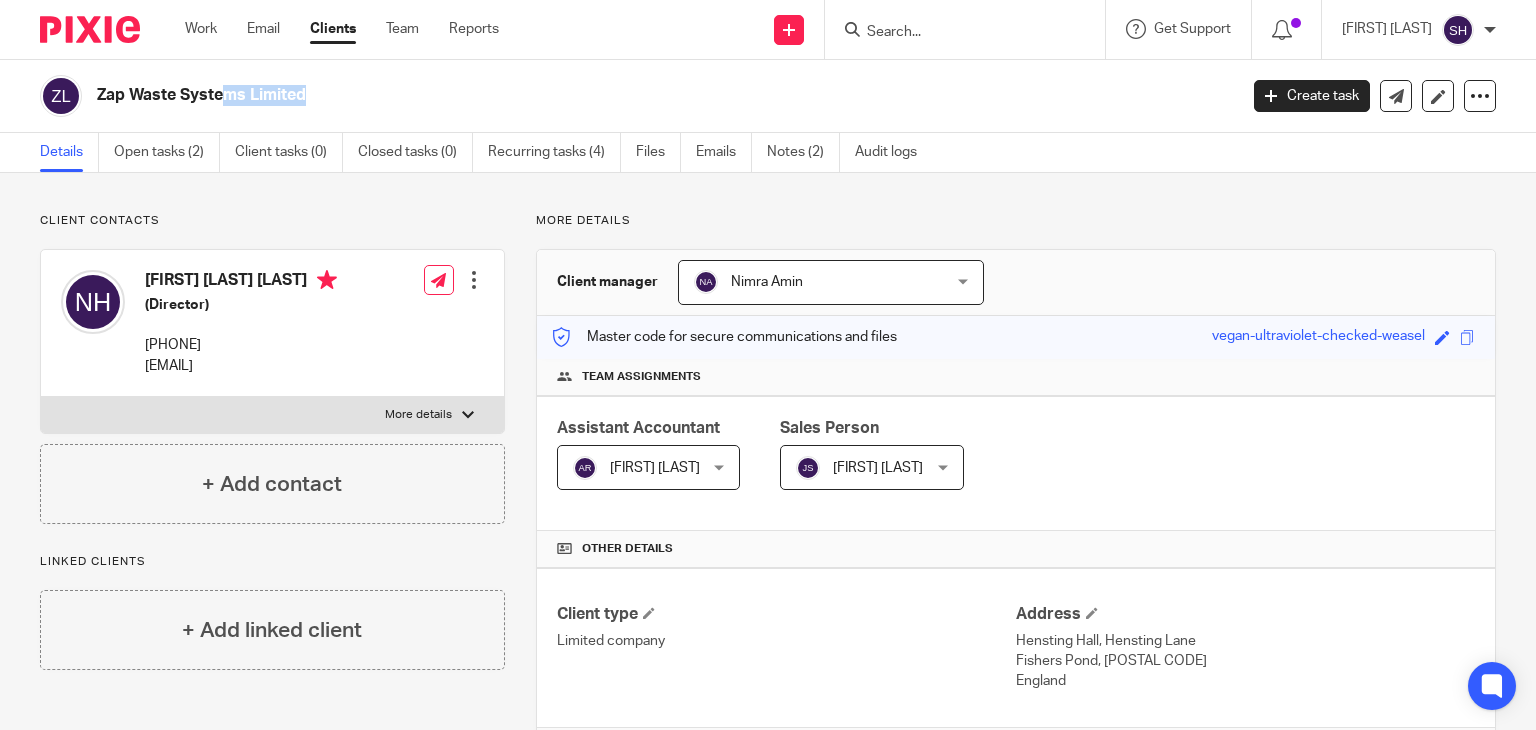click on "Zap Waste Systems Limited" at bounding box center [548, 95] 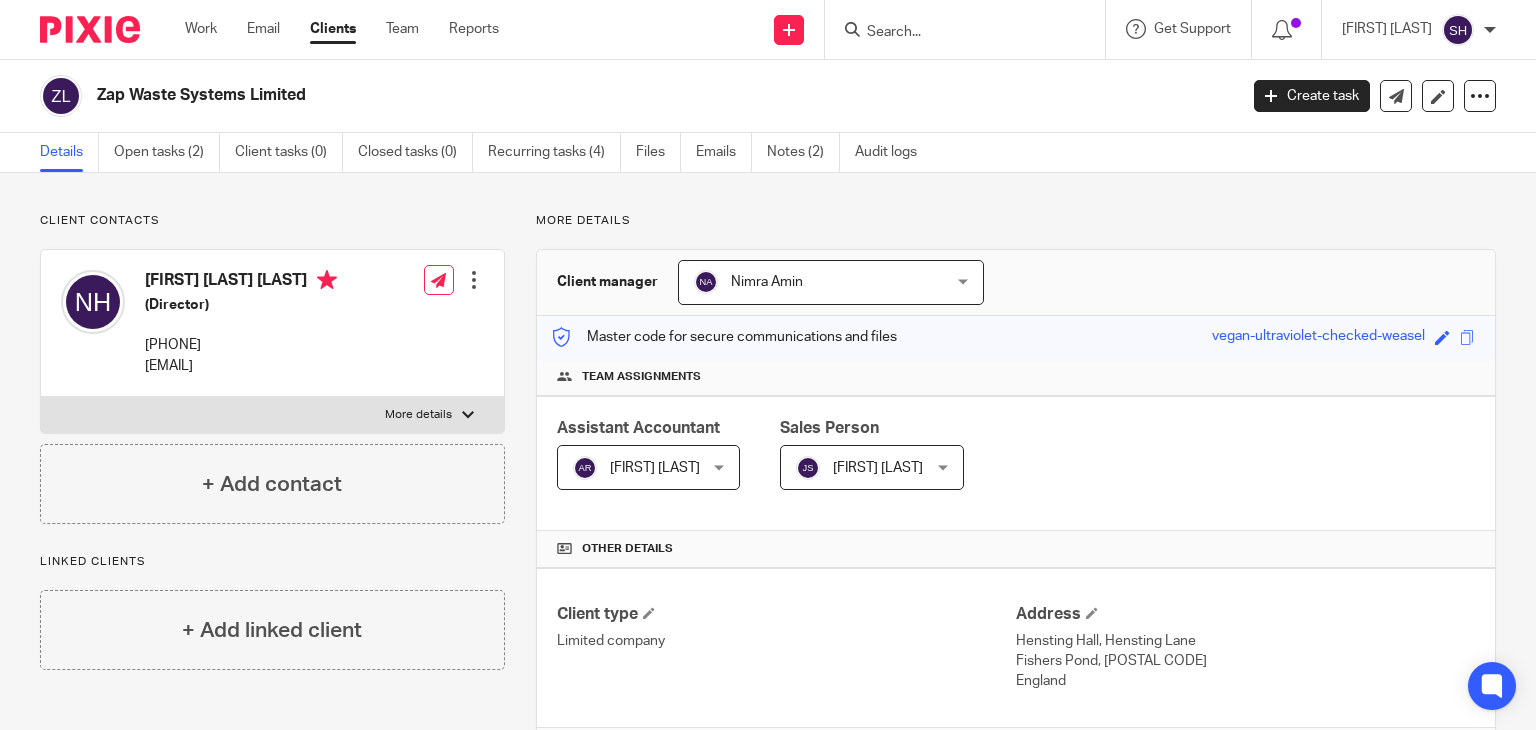 click at bounding box center (955, 33) 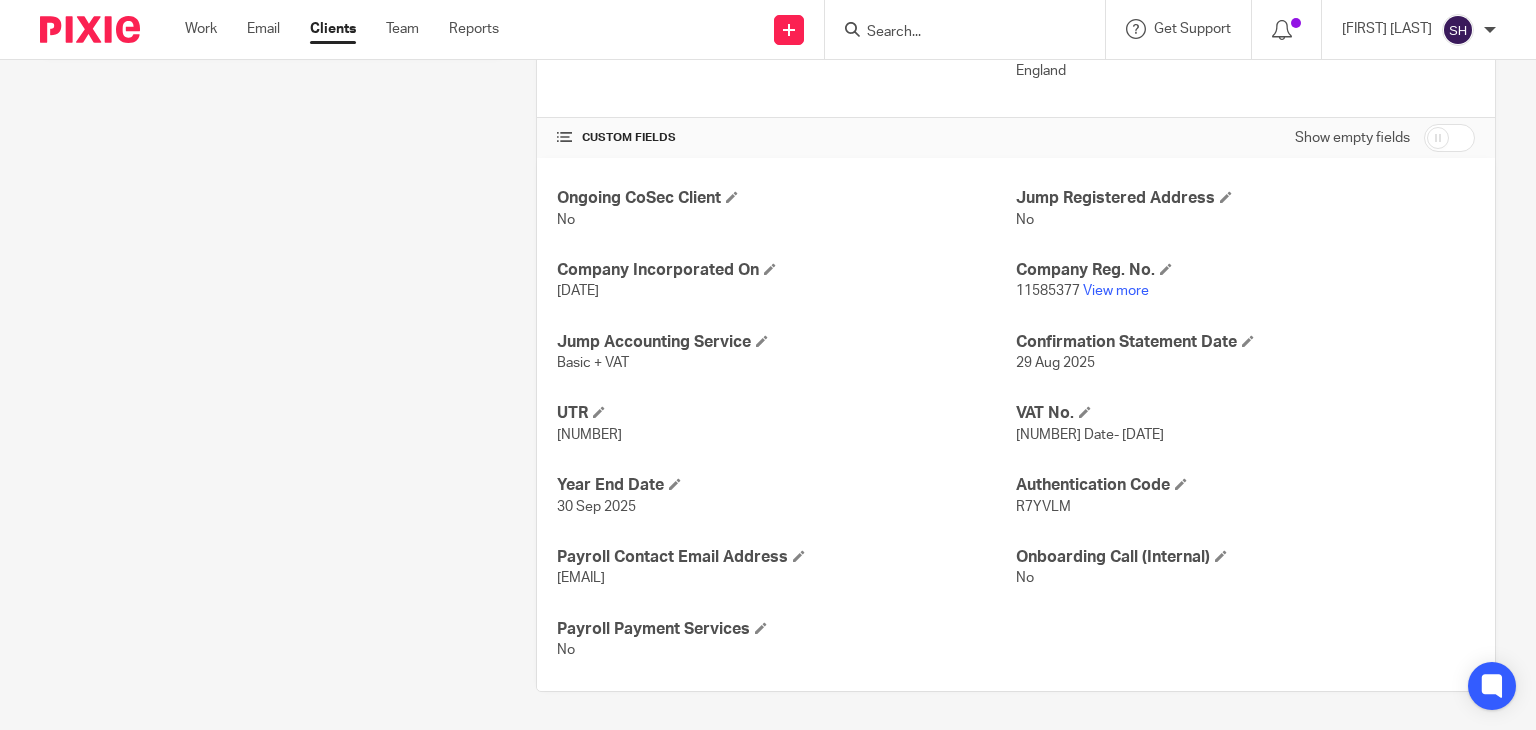 click on "[NUMBER]" at bounding box center [589, 435] 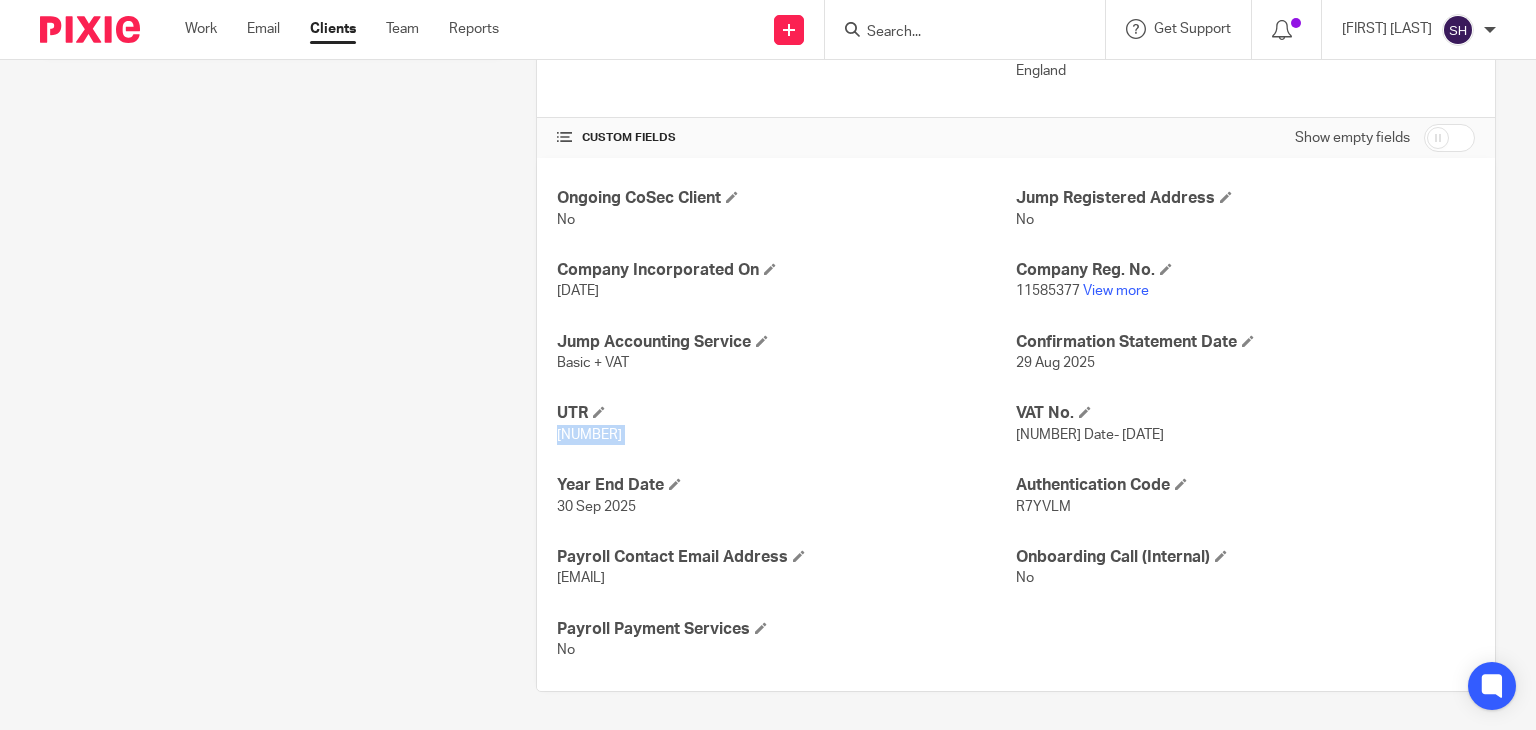 click on "[NUMBER]" at bounding box center [589, 435] 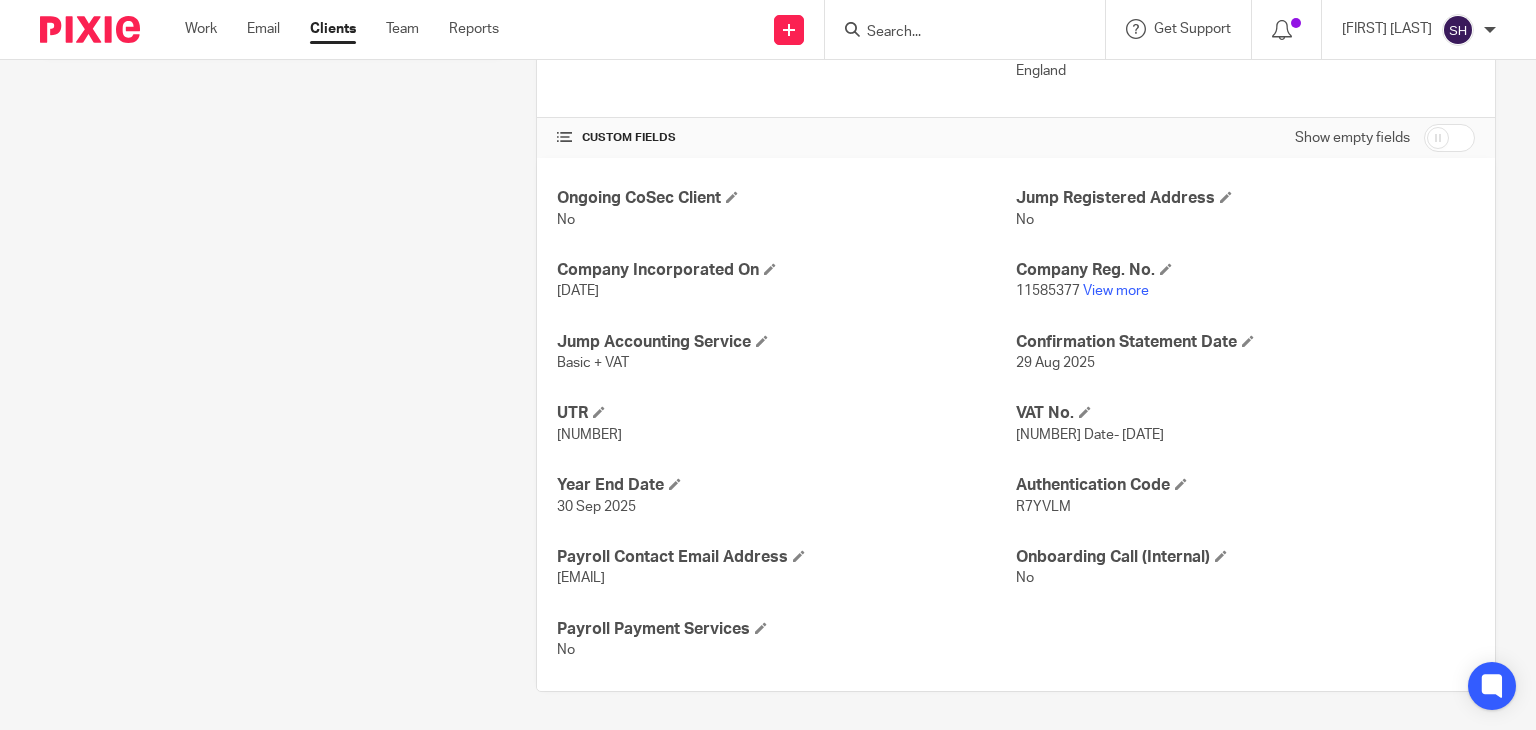 click on "[NUMBER]" at bounding box center [589, 435] 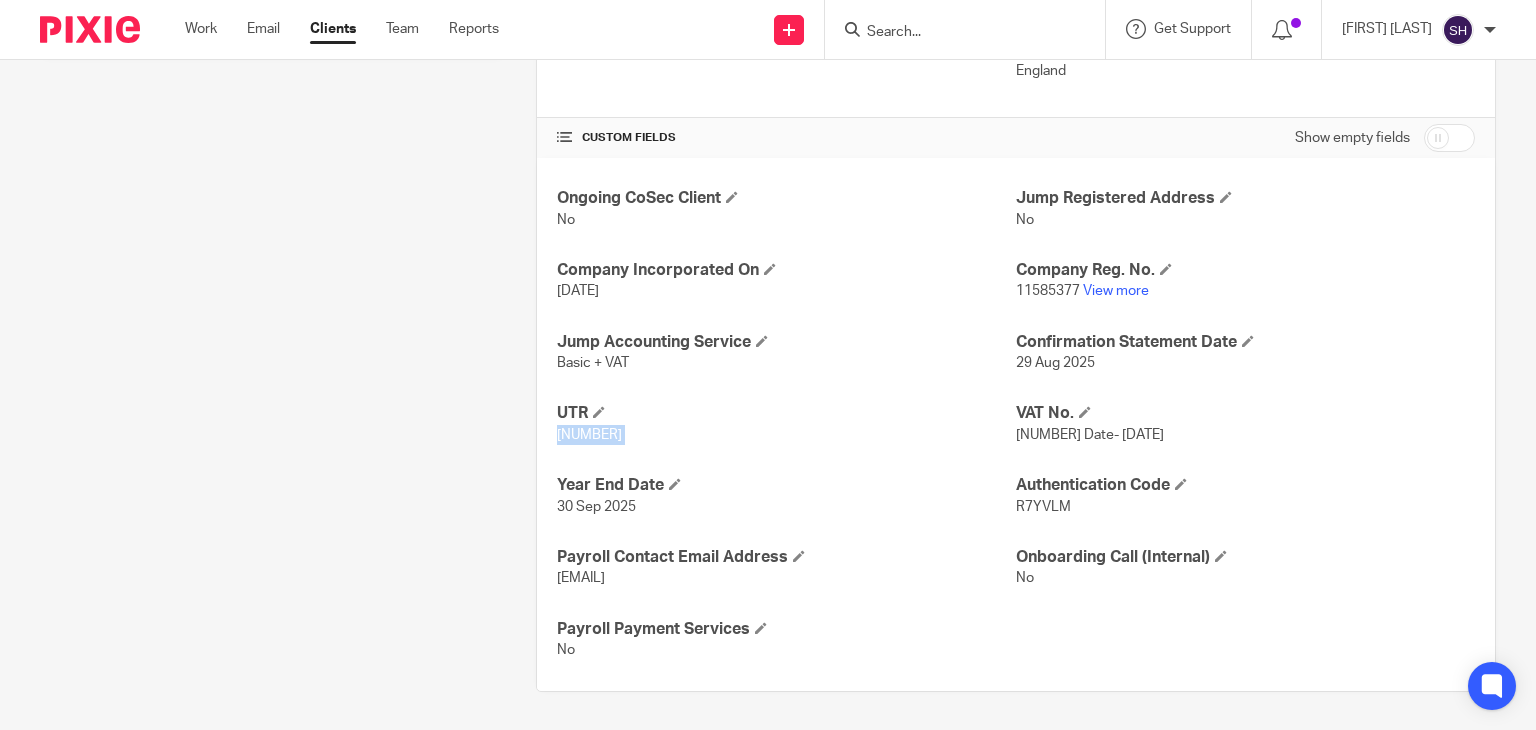 click on "[NUMBER]" at bounding box center (589, 435) 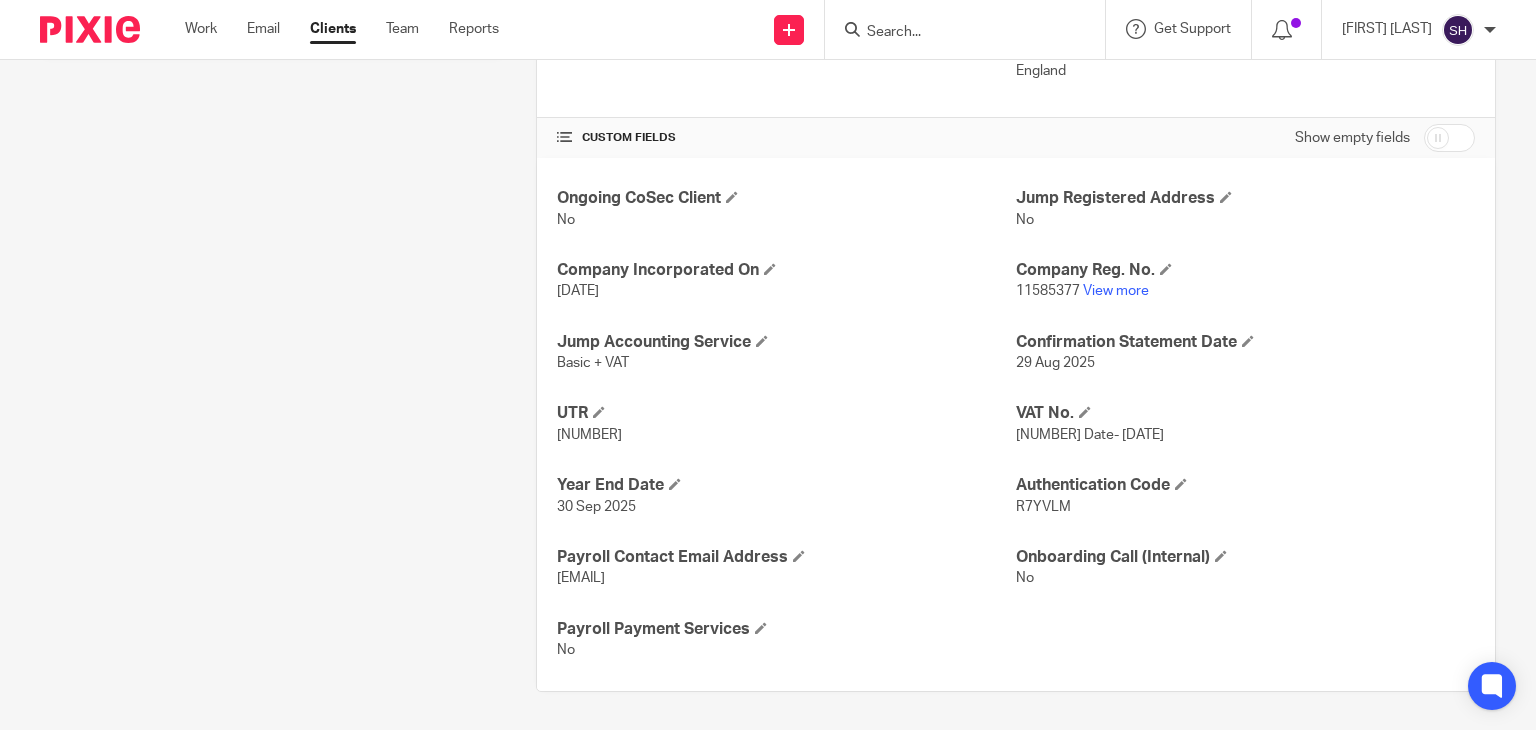 click on "[NUMBER]" at bounding box center (589, 435) 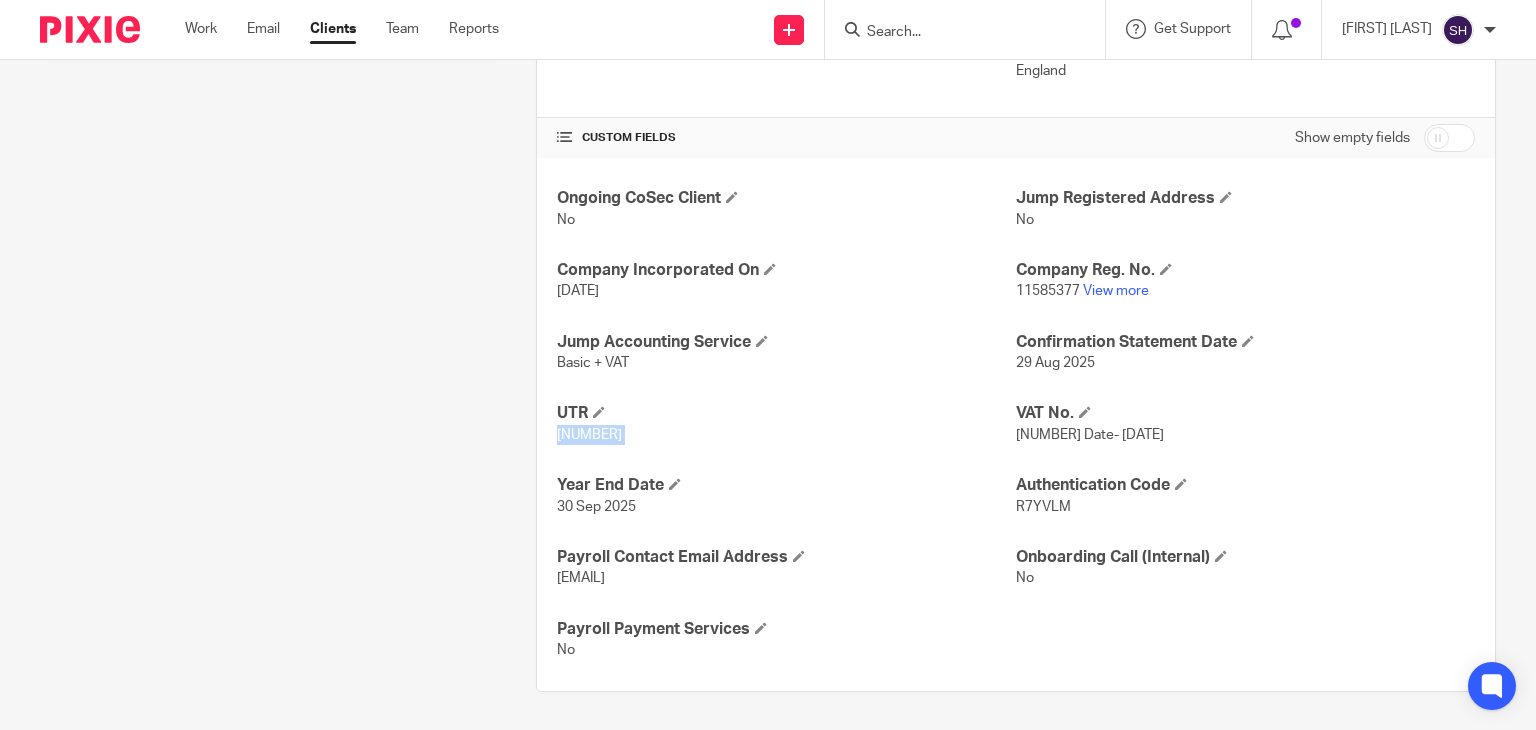 click on "[NUMBER]" at bounding box center [589, 435] 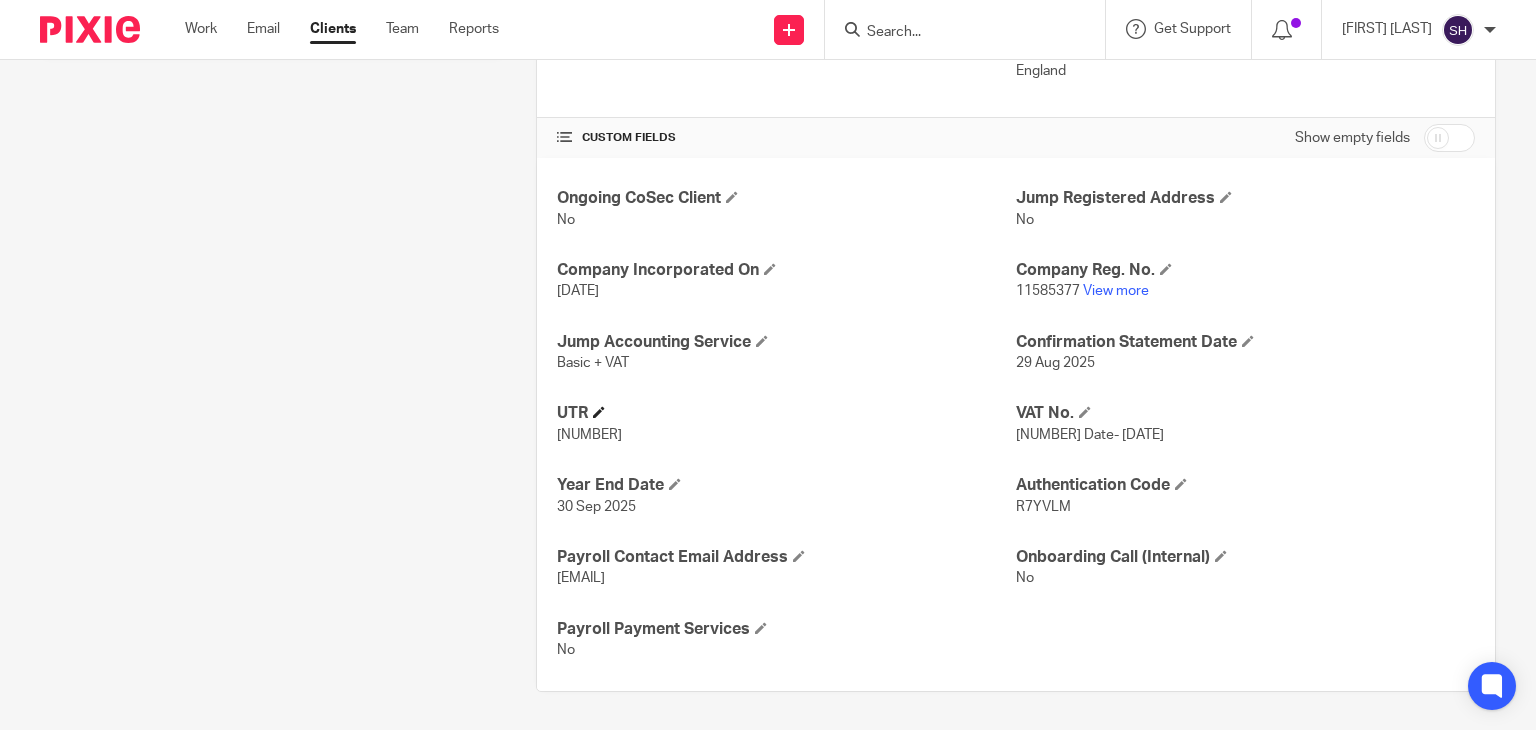 click on "UTR" at bounding box center [786, 413] 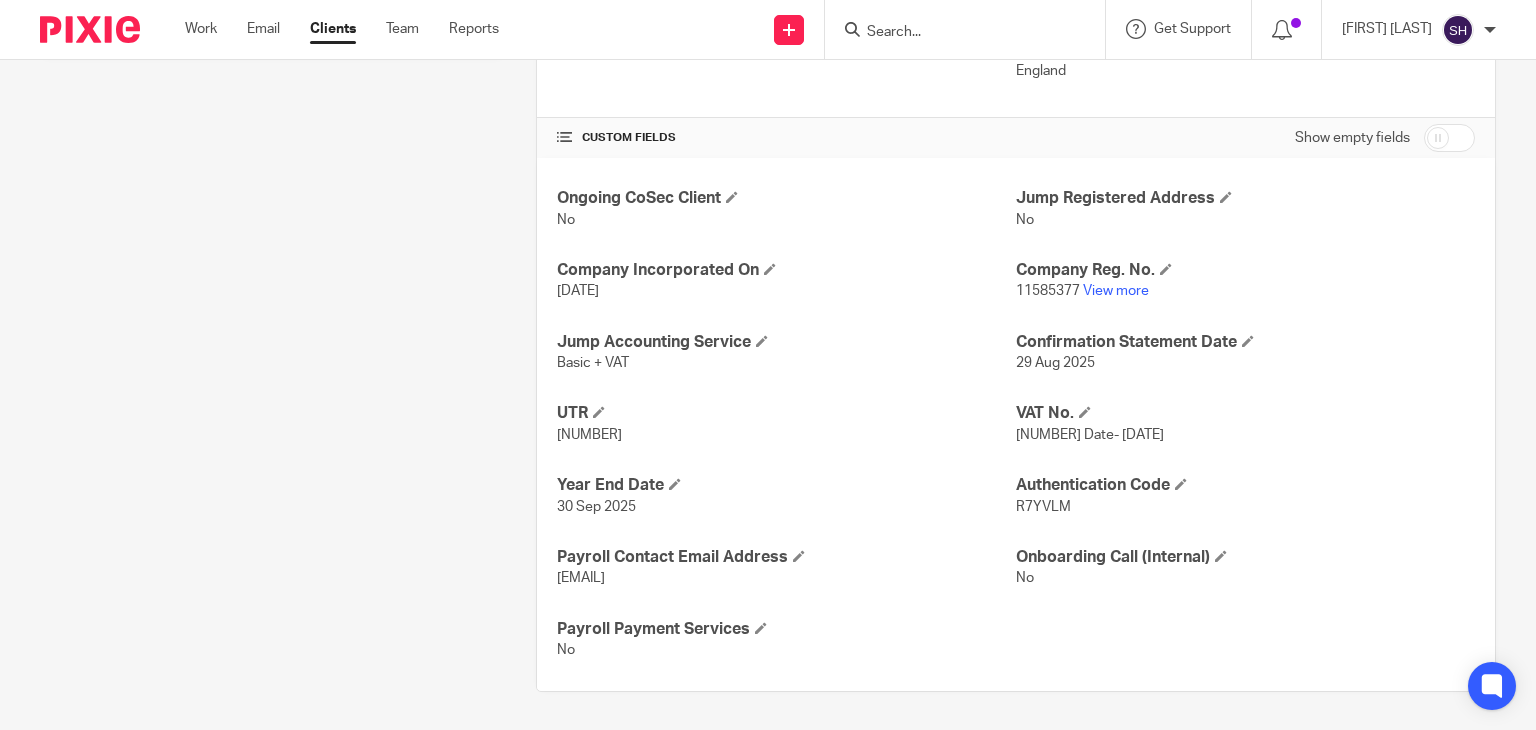 click on "[NUMBER]" at bounding box center (589, 435) 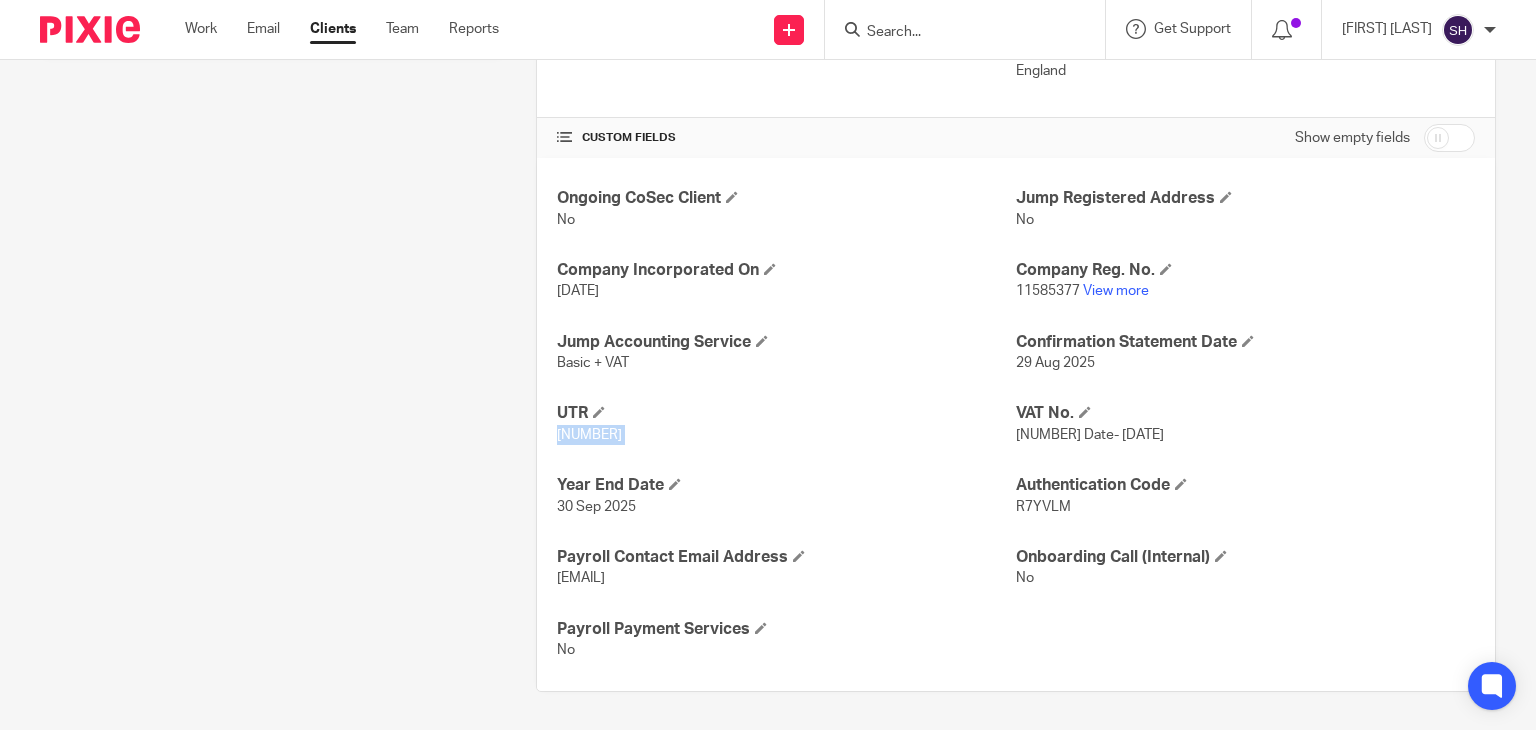 click on "[NUMBER]" at bounding box center [589, 435] 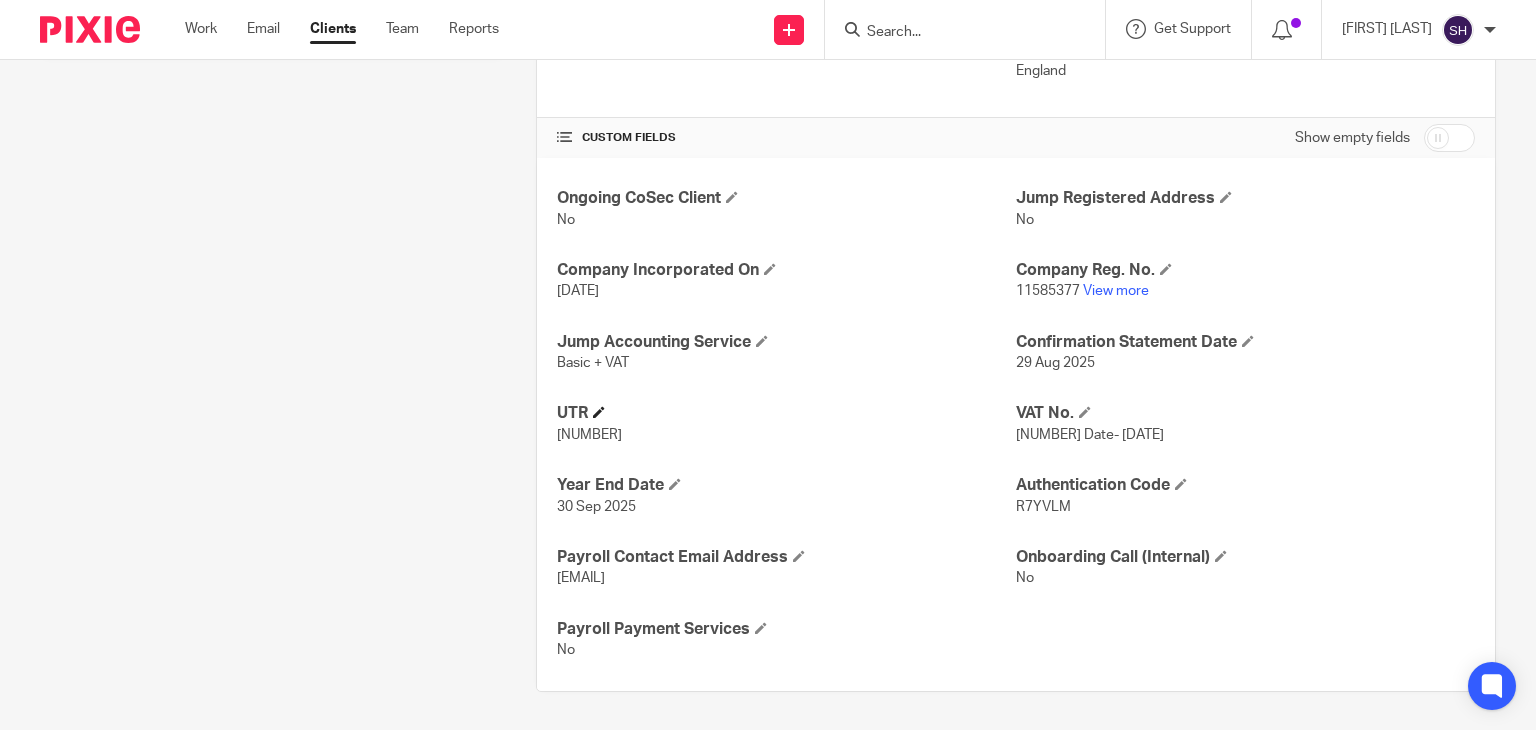 click on "UTR" at bounding box center [786, 413] 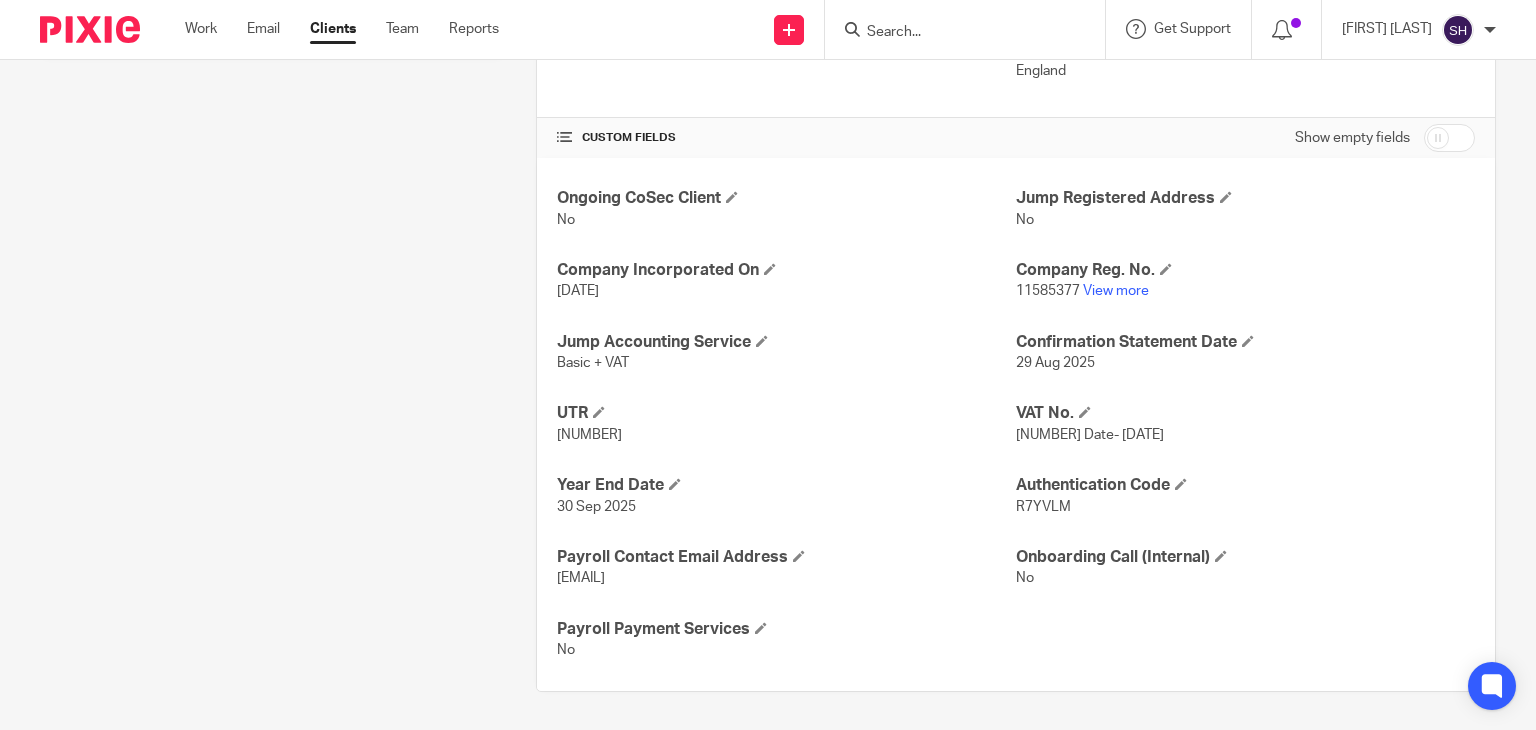 click on "[NUMBER]" at bounding box center [589, 435] 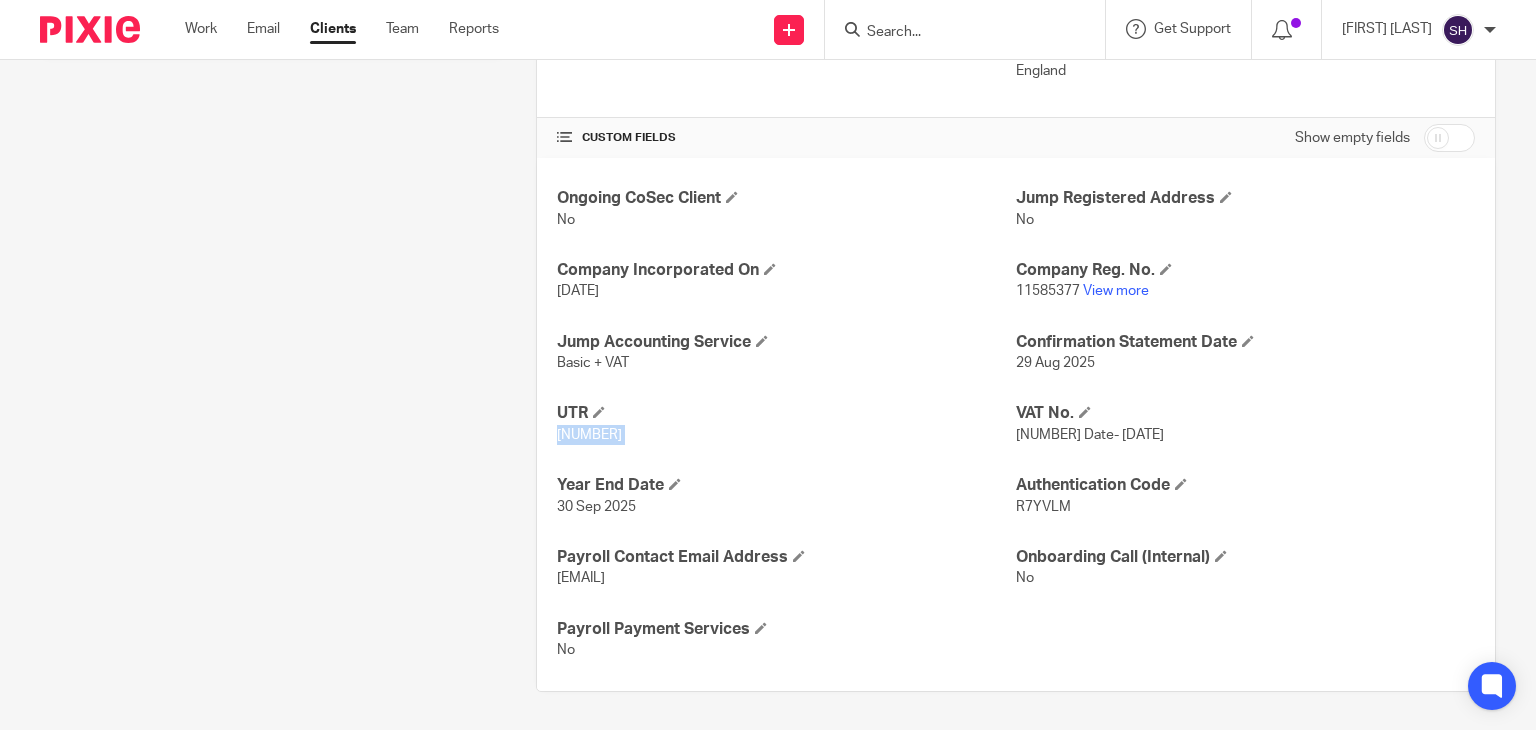 click on "[NUMBER]" at bounding box center (589, 435) 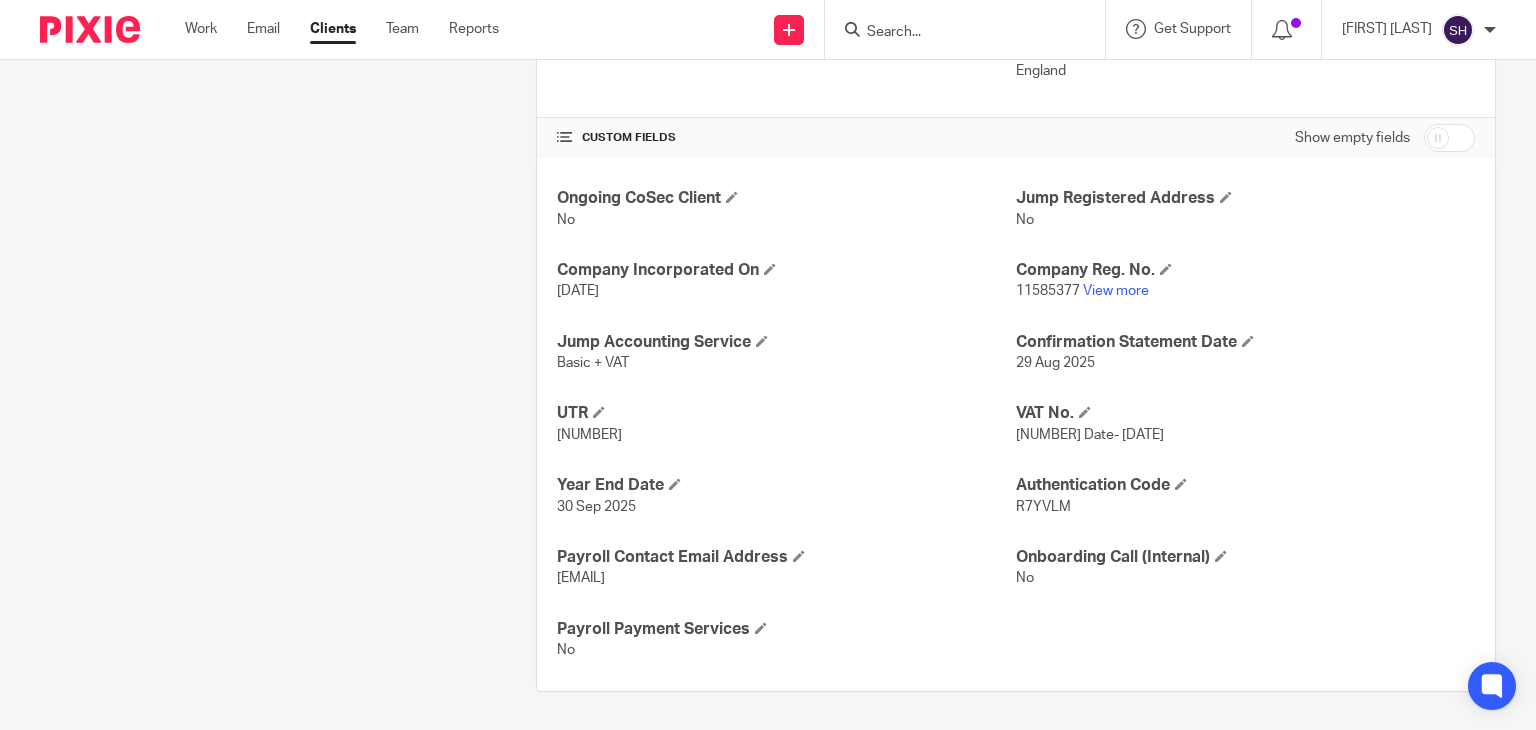 click on "[NUMBER]" at bounding box center (589, 435) 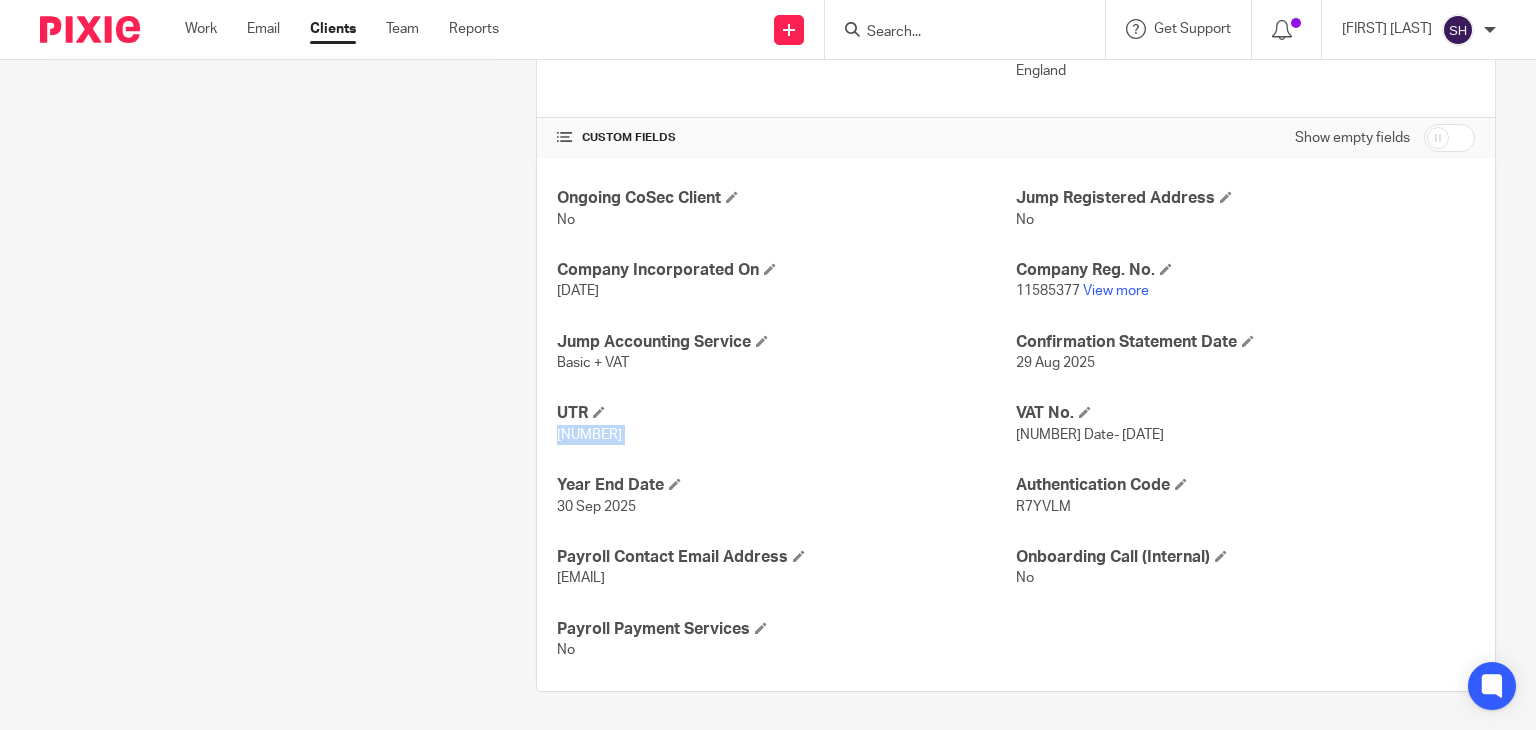 click on "[NUMBER]" at bounding box center (589, 435) 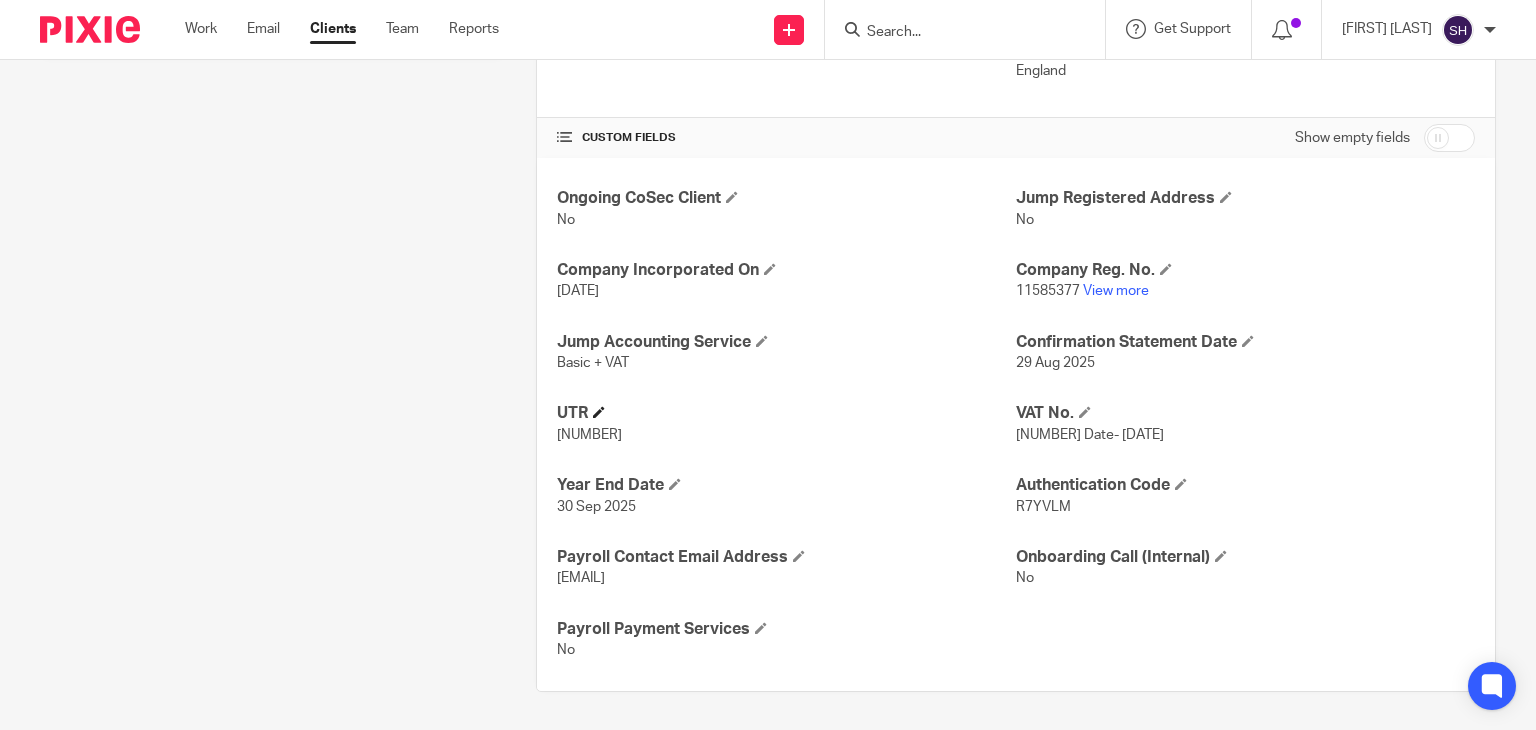 click on "UTR" at bounding box center (786, 413) 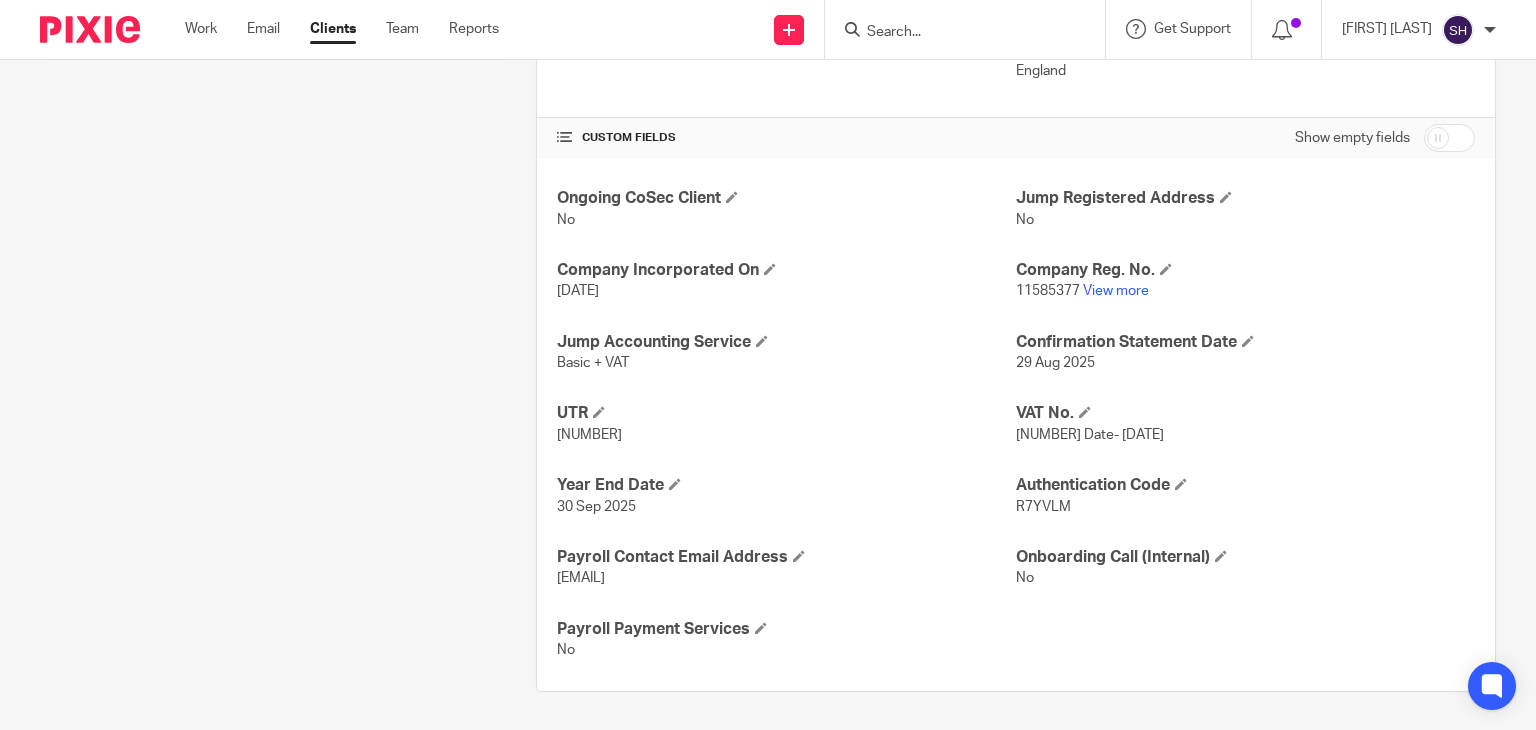 click on "[NUMBER]" at bounding box center (589, 435) 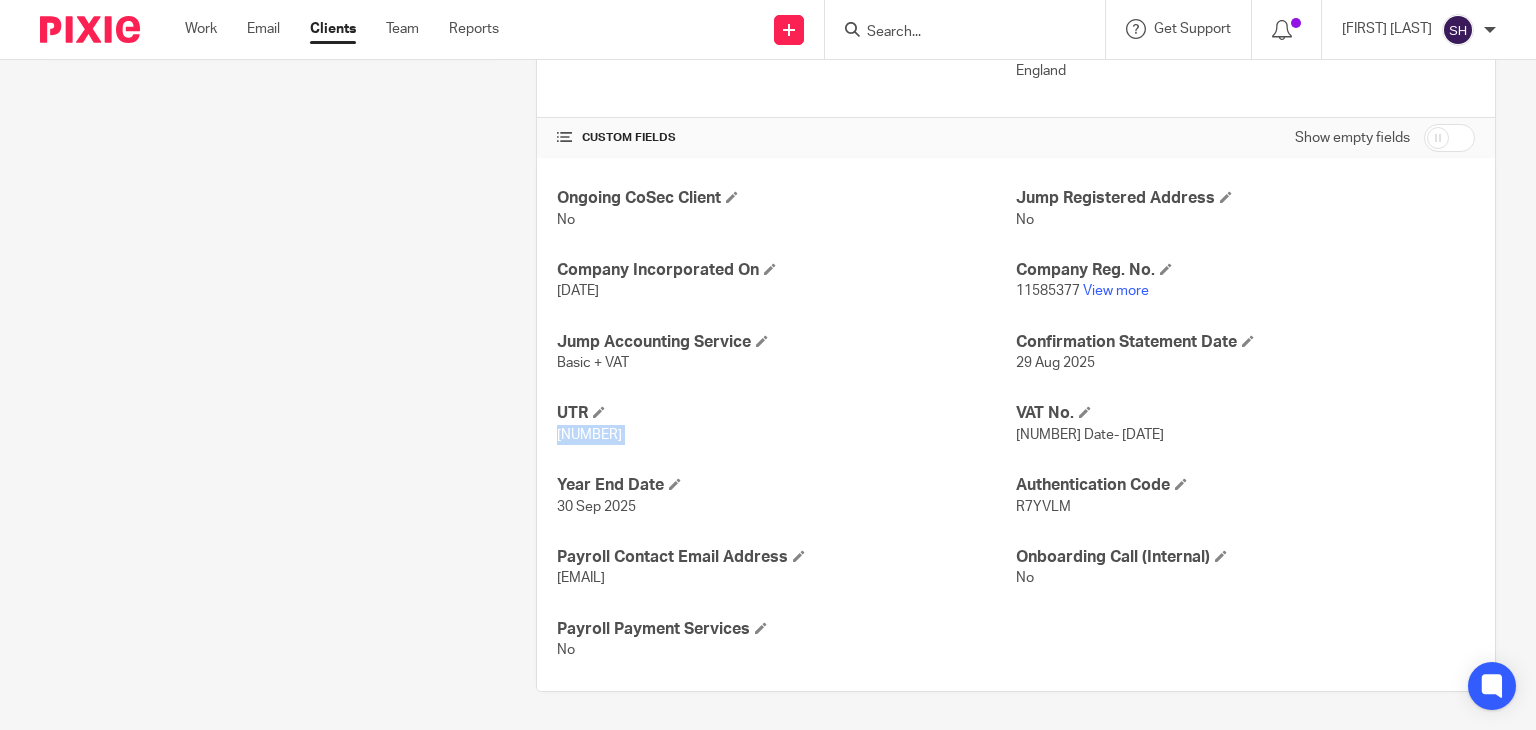 click on "[NUMBER]" at bounding box center [589, 435] 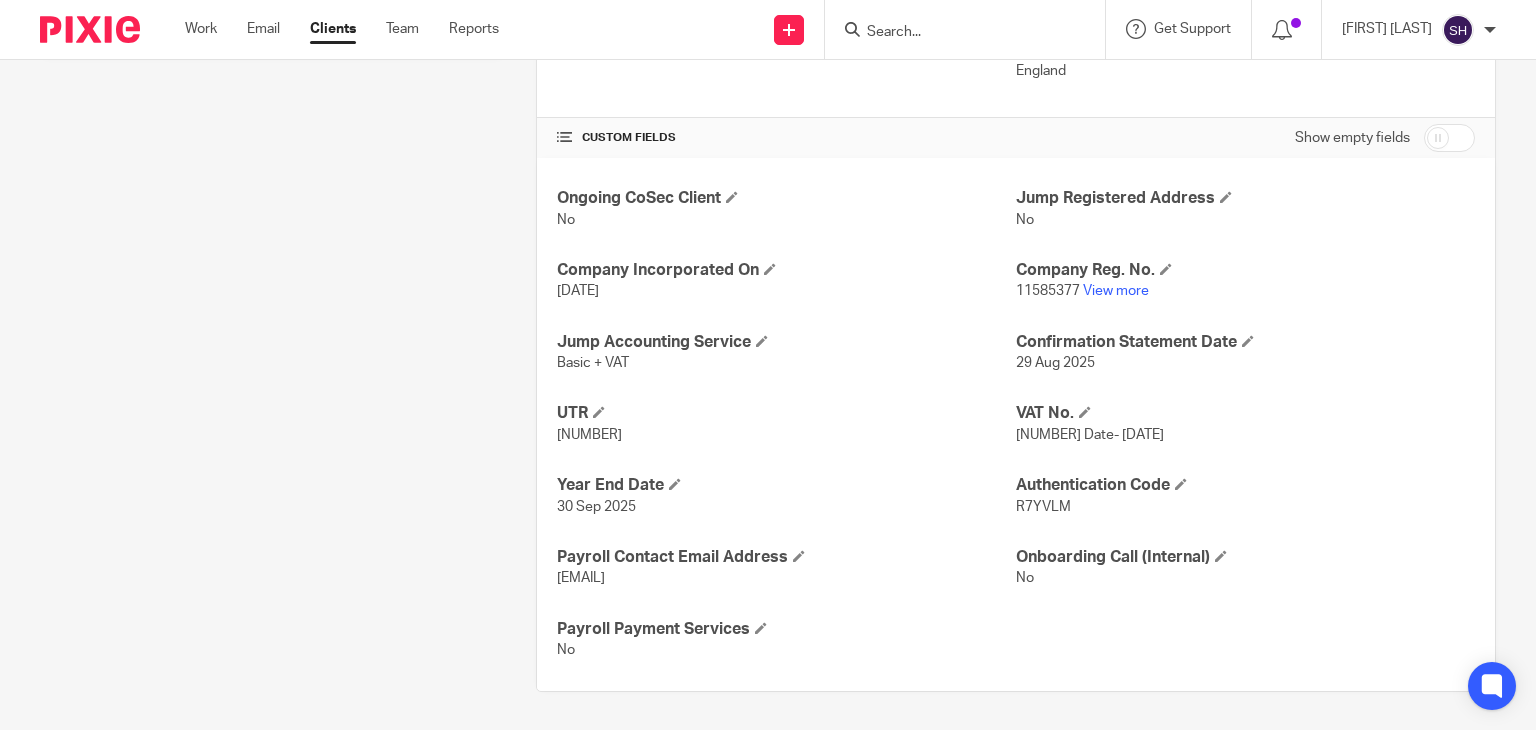 click on "Company Incorporated On
[DATE]
Company Reg. No.
[NUMBER]   View more
Jump Accounting Service
Basic + VAT
Confirmation Statement Date
[DATE]
UTR
[NUMBER]
VAT No.
[NUMBER] Date- [DATE]
Year End Date
30 Sep 2025
Authentication Code
R7YVLM
Payroll Contact Email Address
[EMAIL]
Onboarding Call (Internal)
No
Payroll Payment Services
No" at bounding box center [1016, 424] 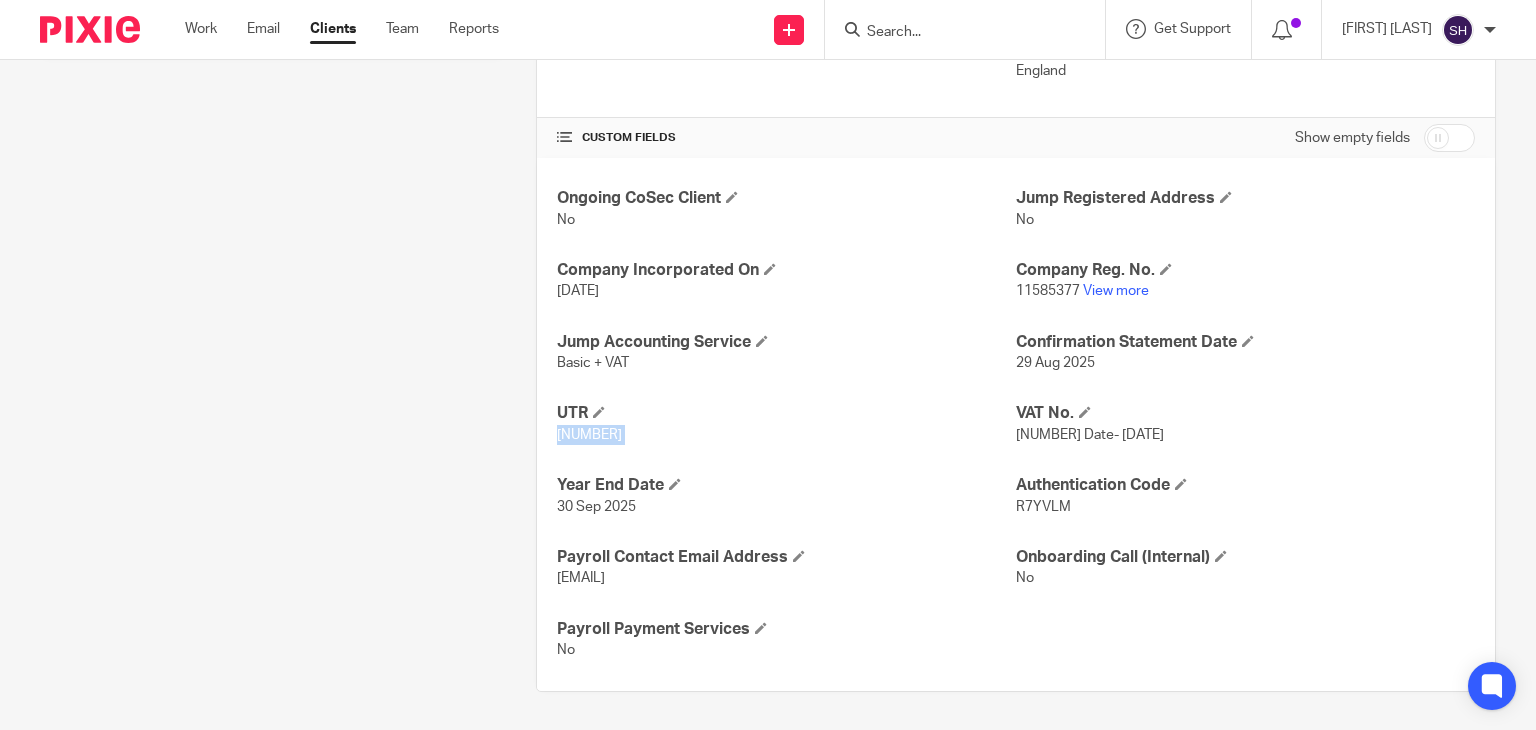 click on "[NUMBER]" at bounding box center [589, 435] 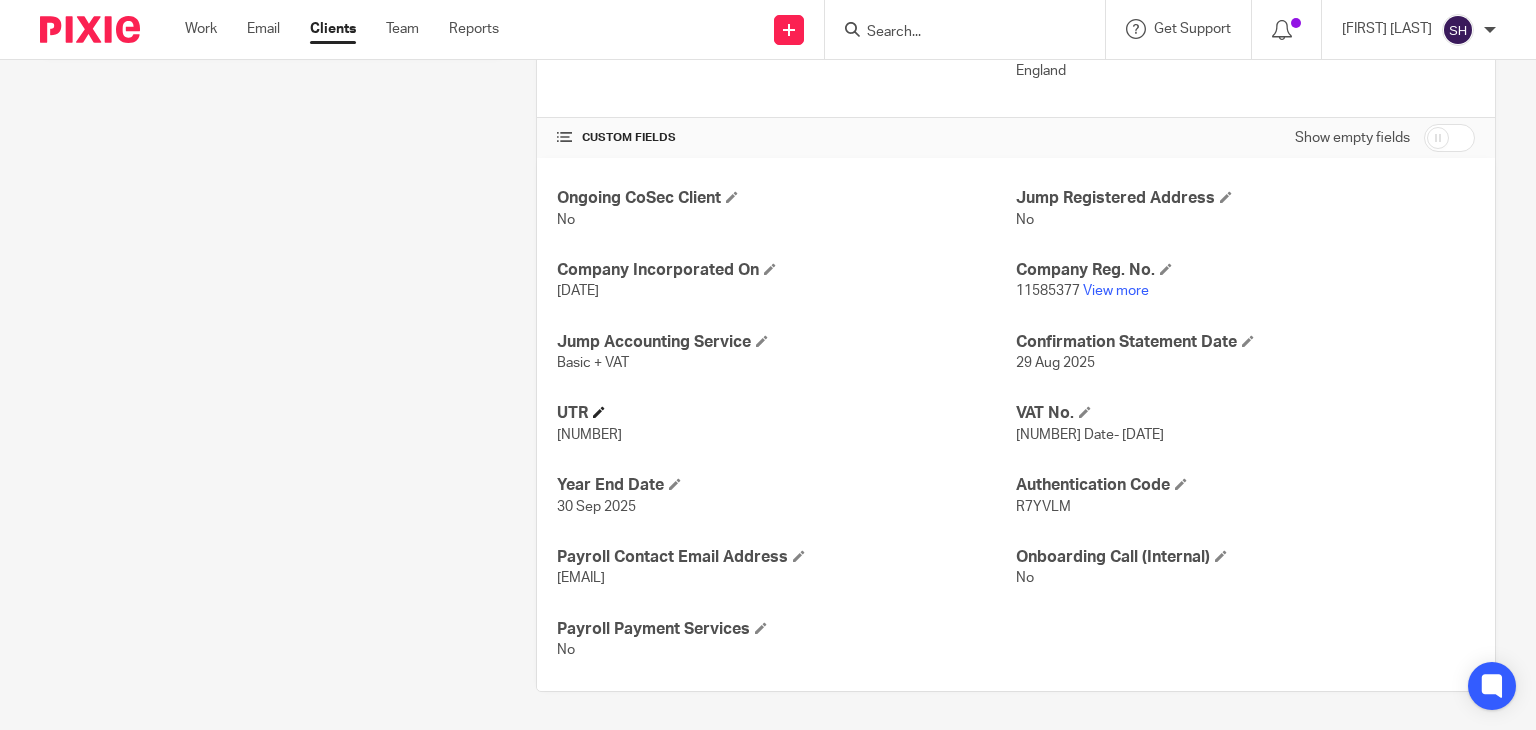 click on "UTR" at bounding box center [786, 413] 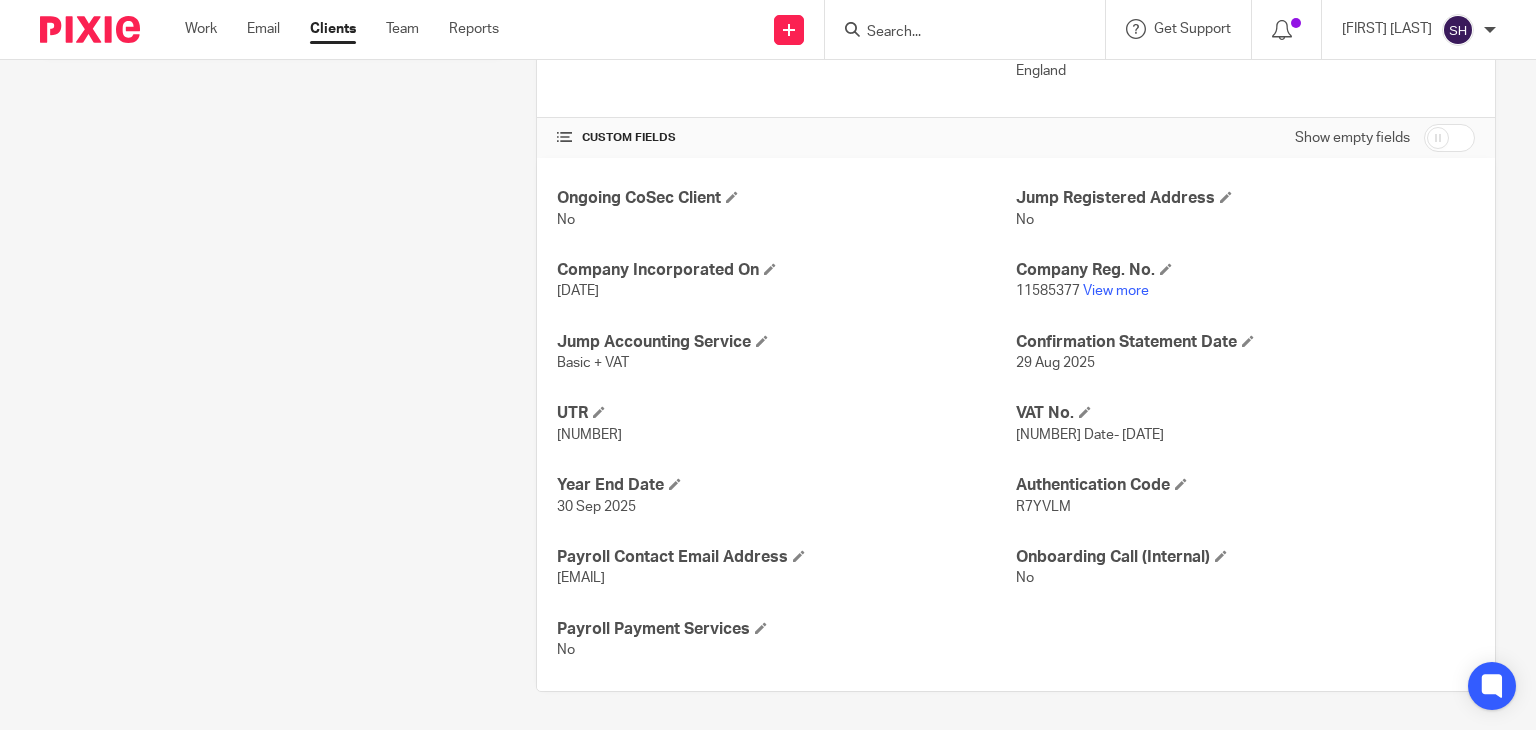 click on "[NUMBER]" at bounding box center (786, 435) 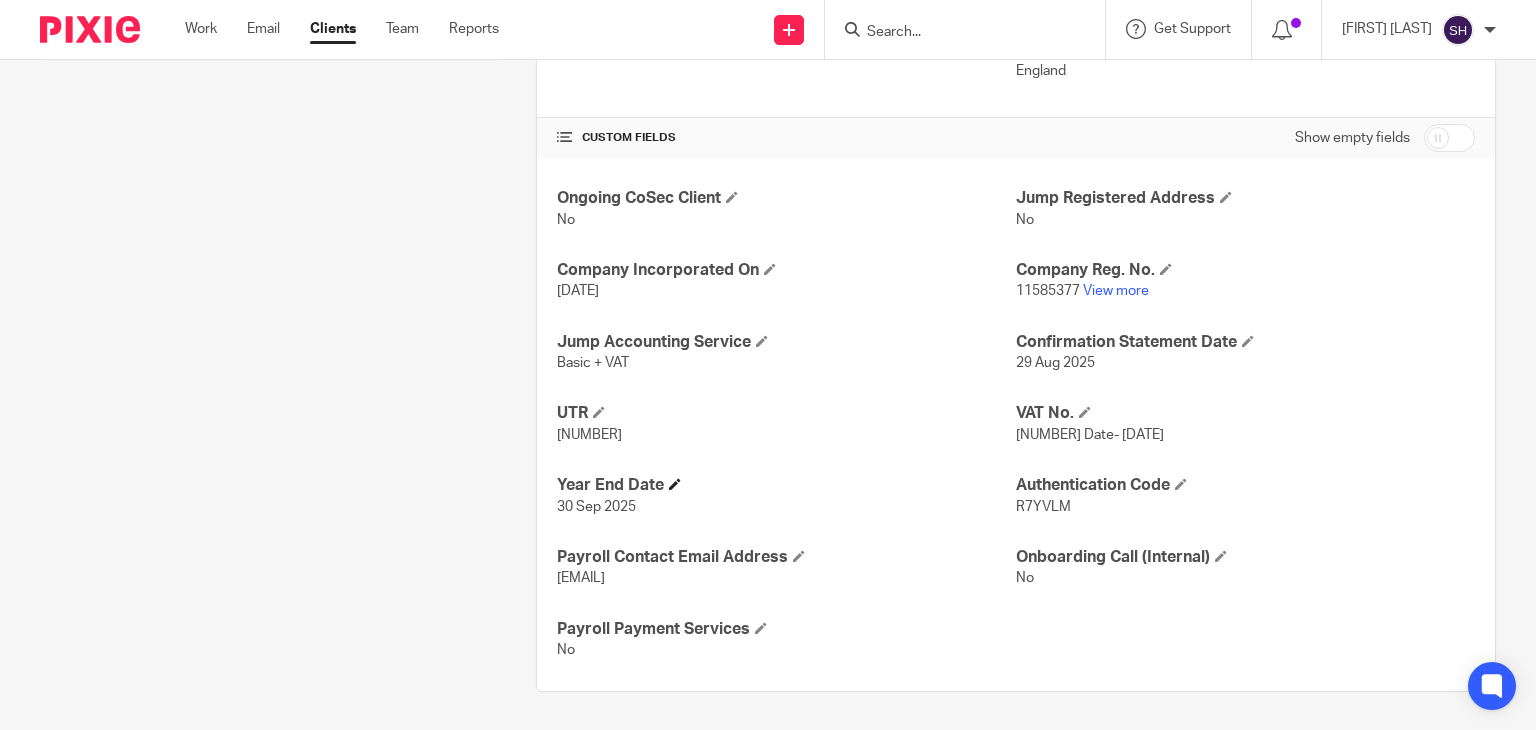 click on "Year End Date" at bounding box center [786, 485] 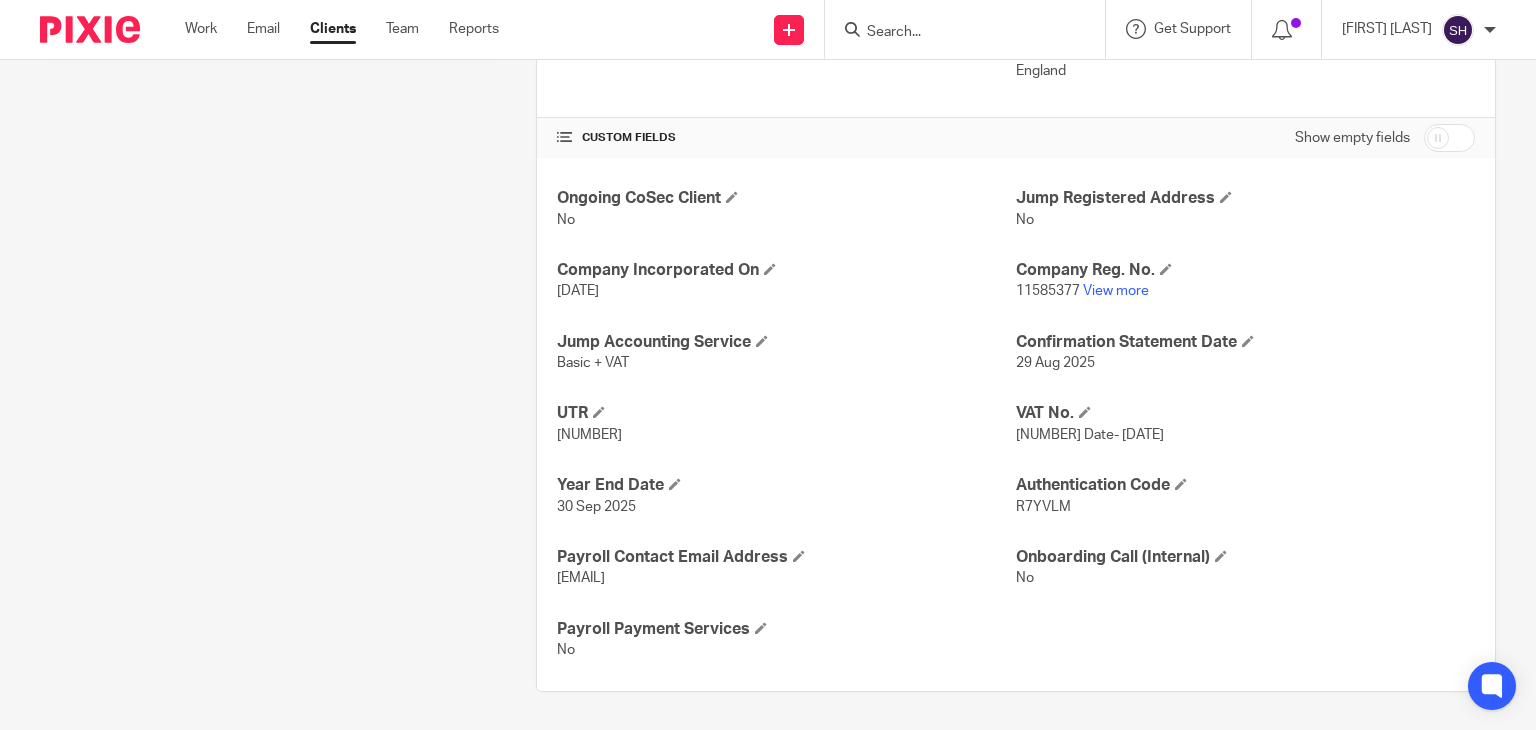 click on "[NUMBER]" at bounding box center [786, 435] 